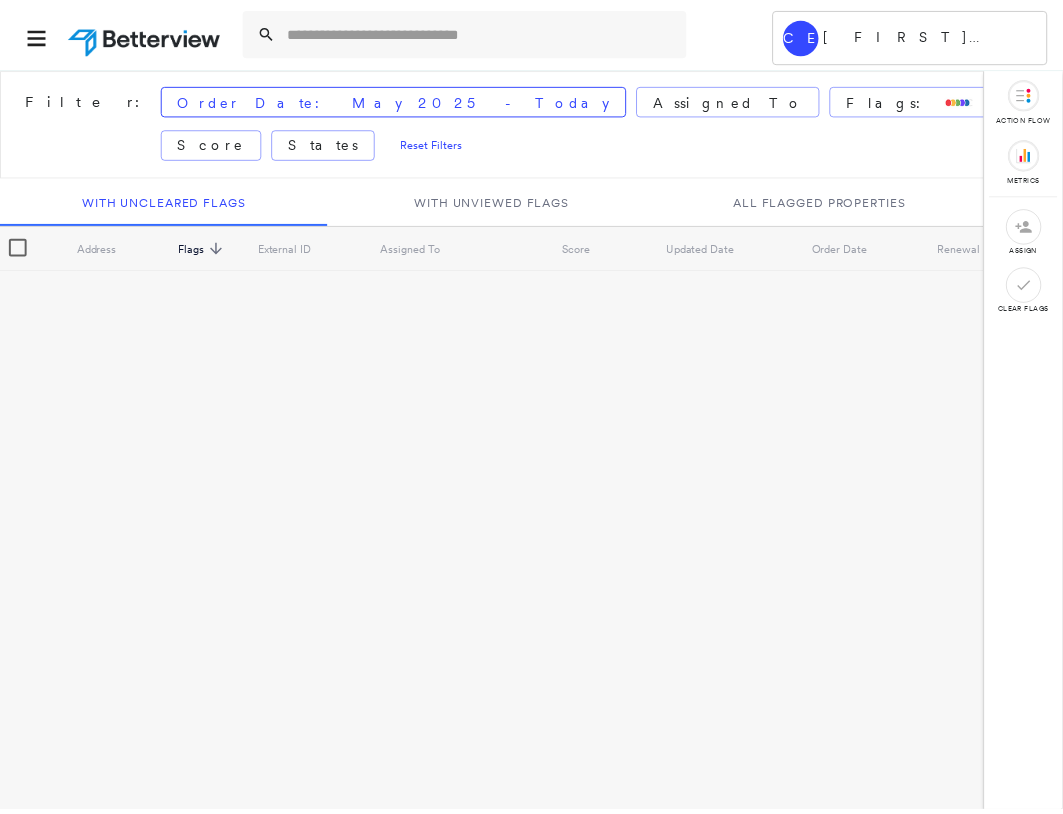 scroll, scrollTop: 0, scrollLeft: 0, axis: both 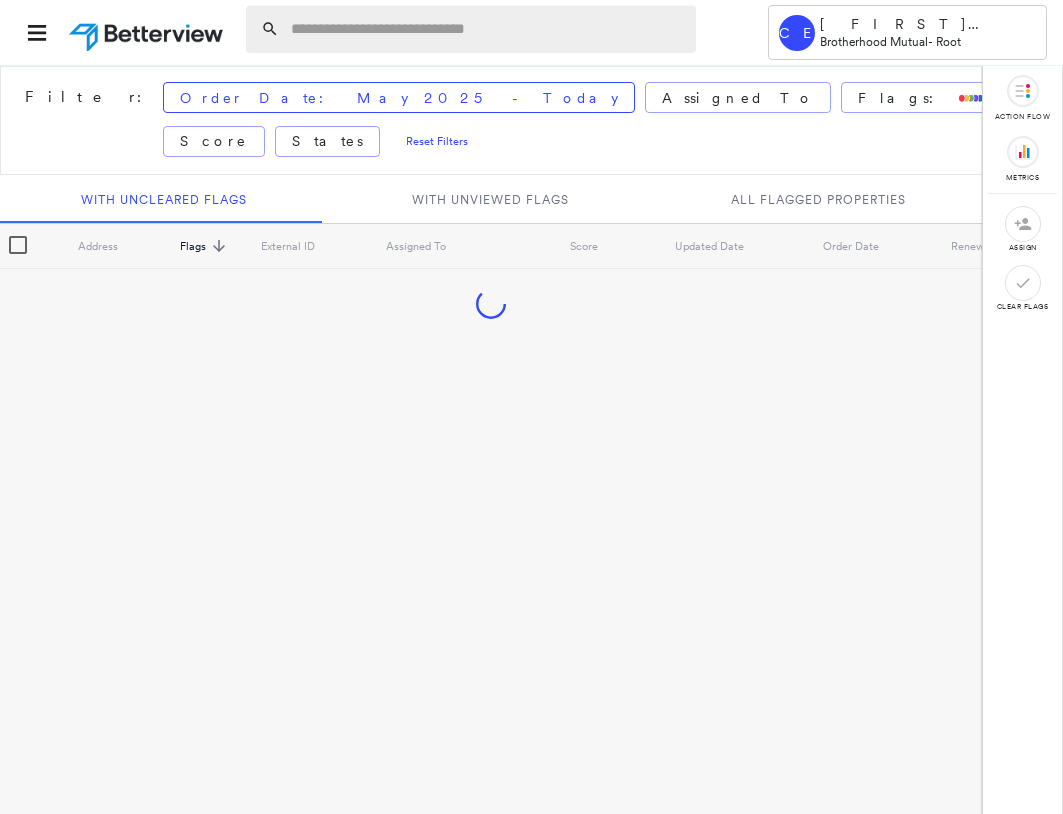 drag, startPoint x: 422, startPoint y: 23, endPoint x: 493, endPoint y: 44, distance: 74.04053 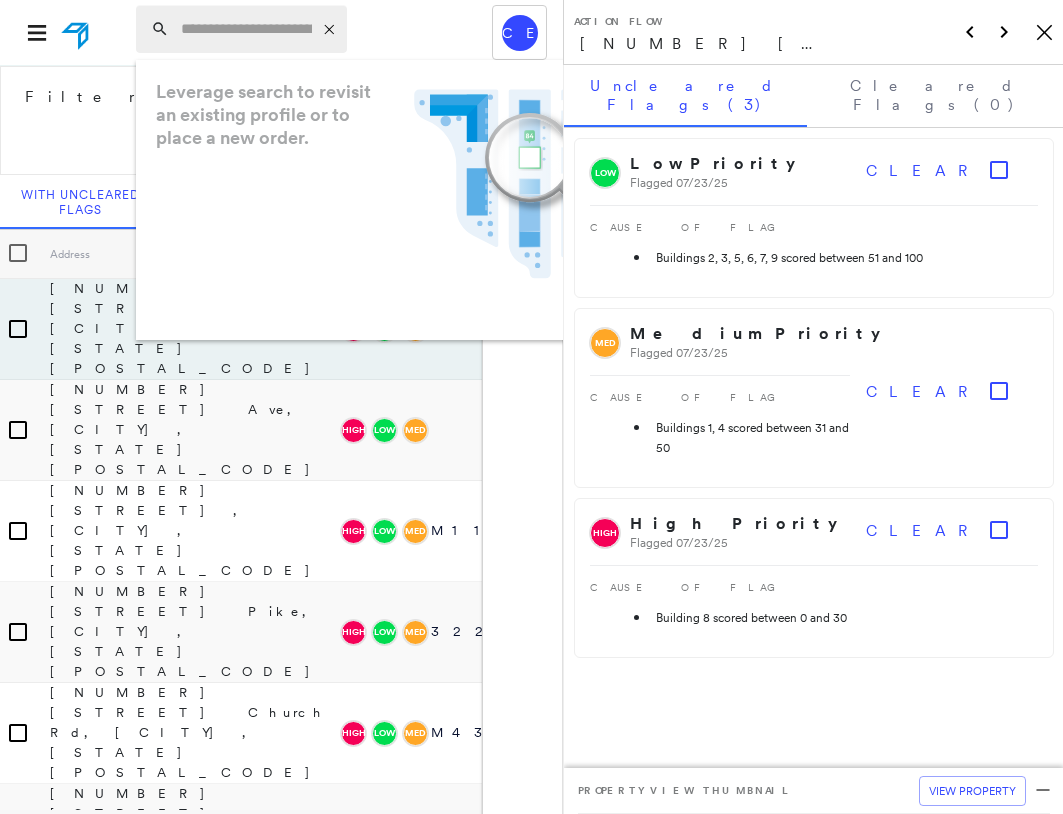 click at bounding box center (246, 29) 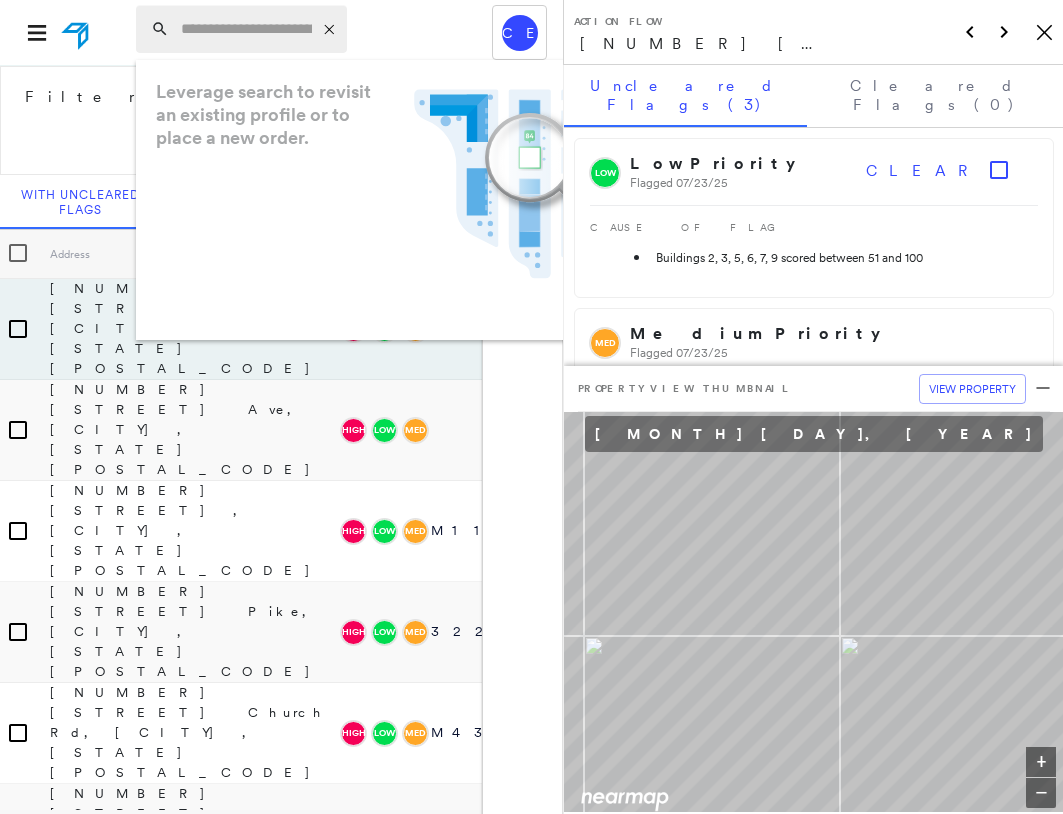 click at bounding box center [246, 29] 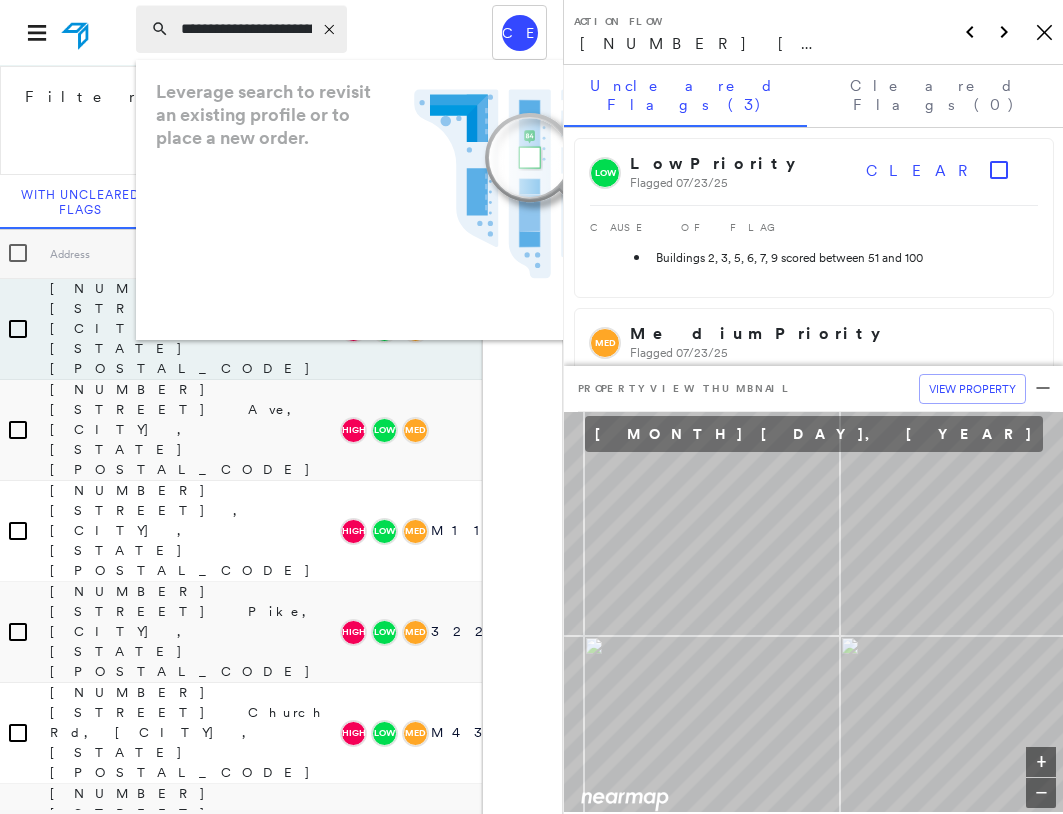 scroll, scrollTop: 0, scrollLeft: 275, axis: horizontal 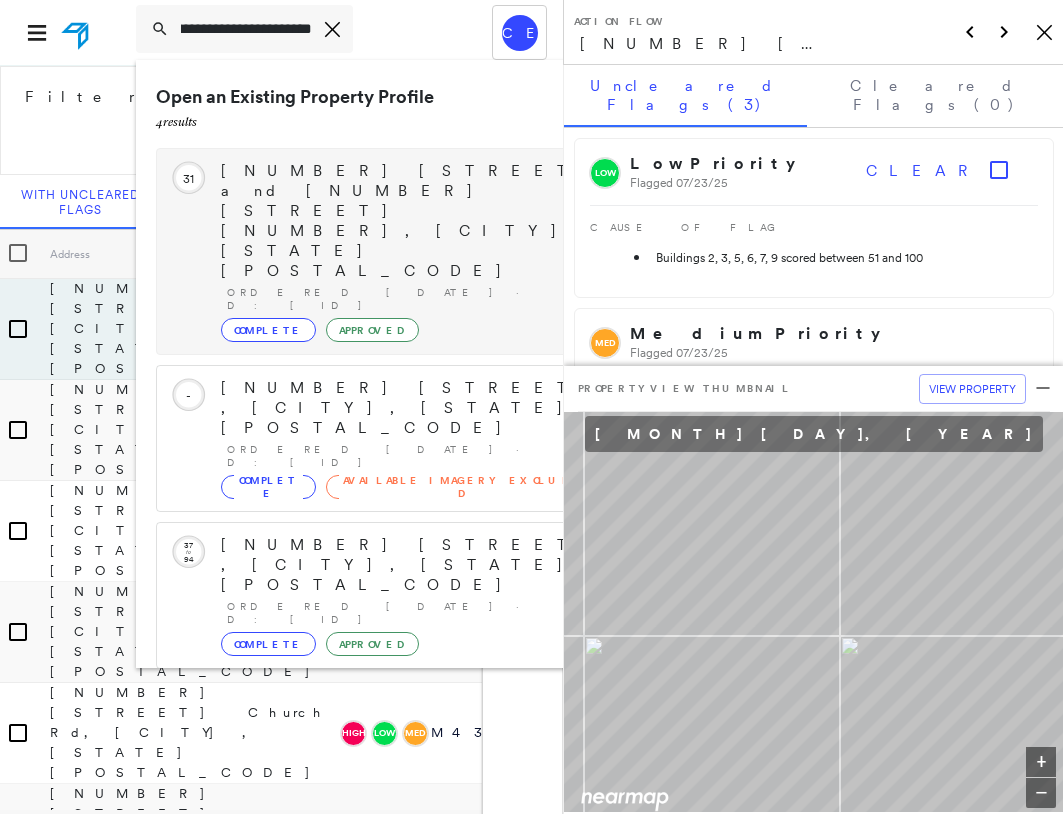 type on "**********" 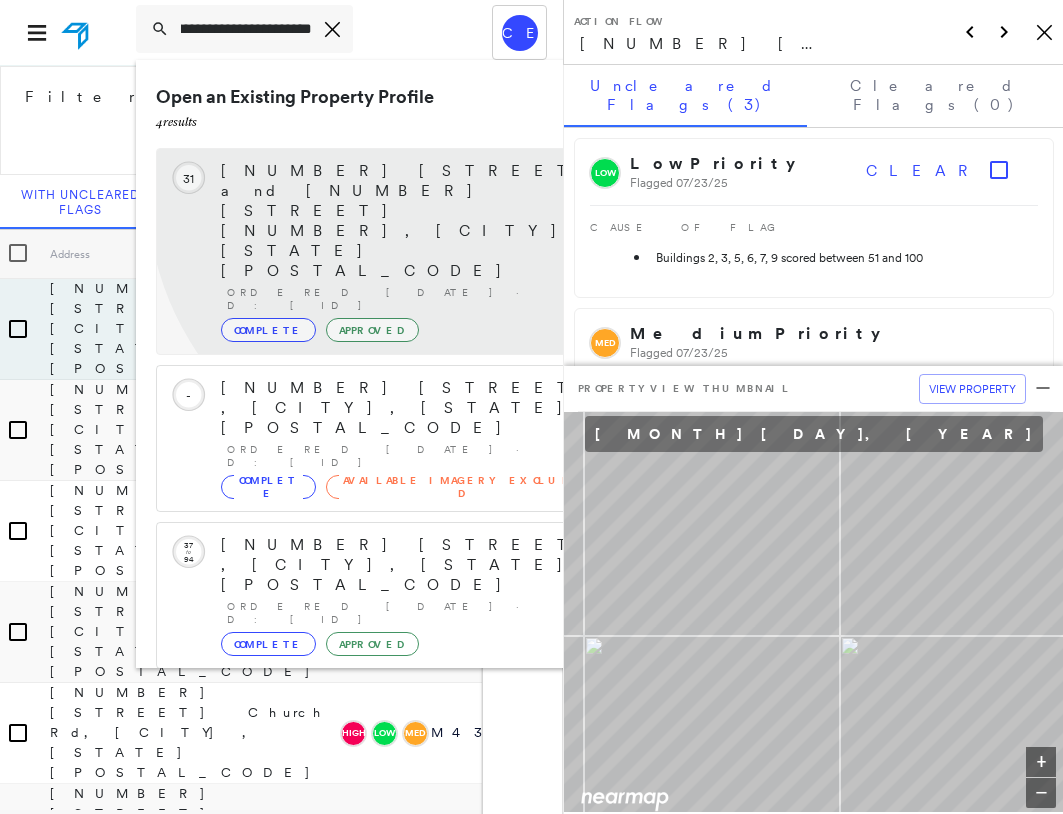 click on "[NUMBER] [STREET] and [NUMBER] [STREET] [NUMBER], [CITY], [STATE] [POSTAL_CODE]" at bounding box center [415, 221] 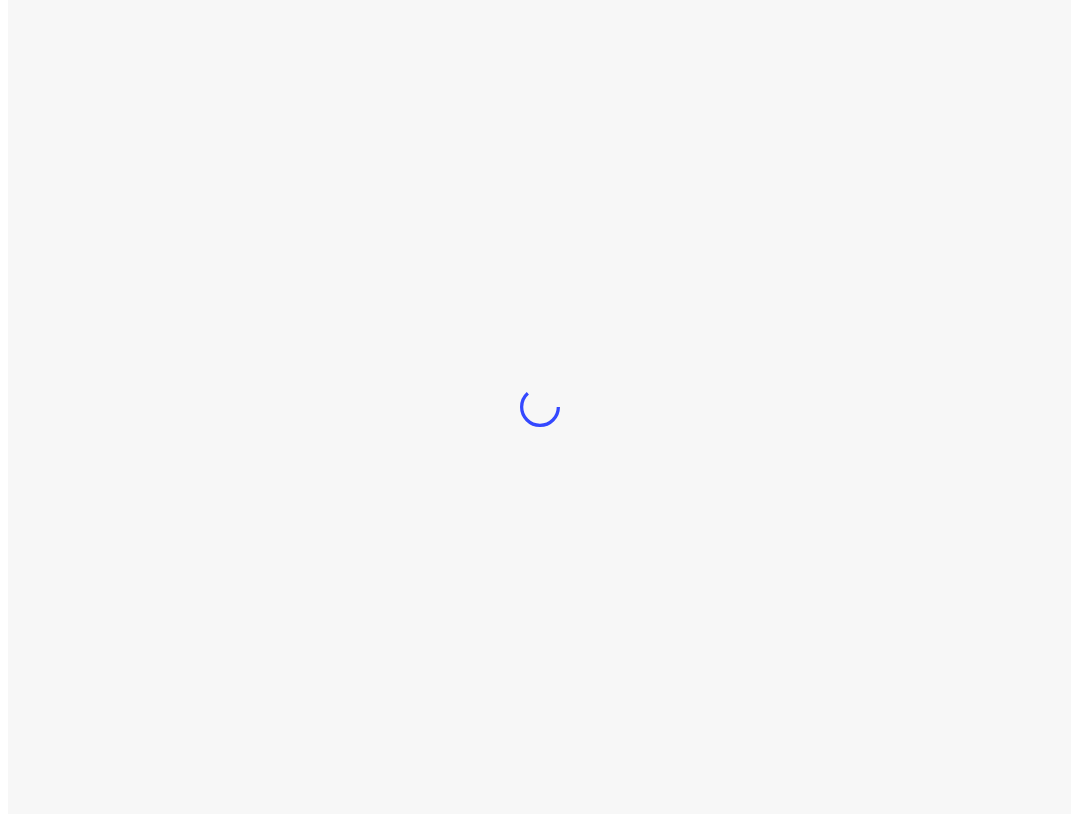 scroll, scrollTop: 0, scrollLeft: 0, axis: both 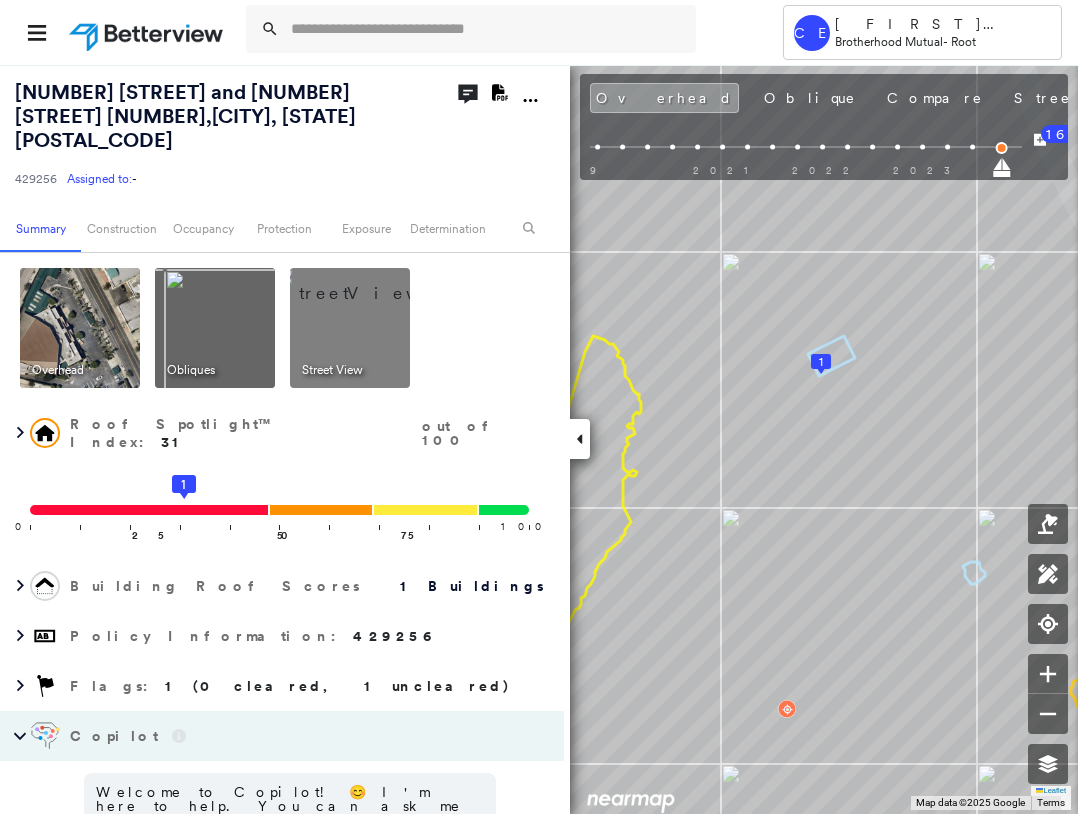 click at bounding box center [580, 439] 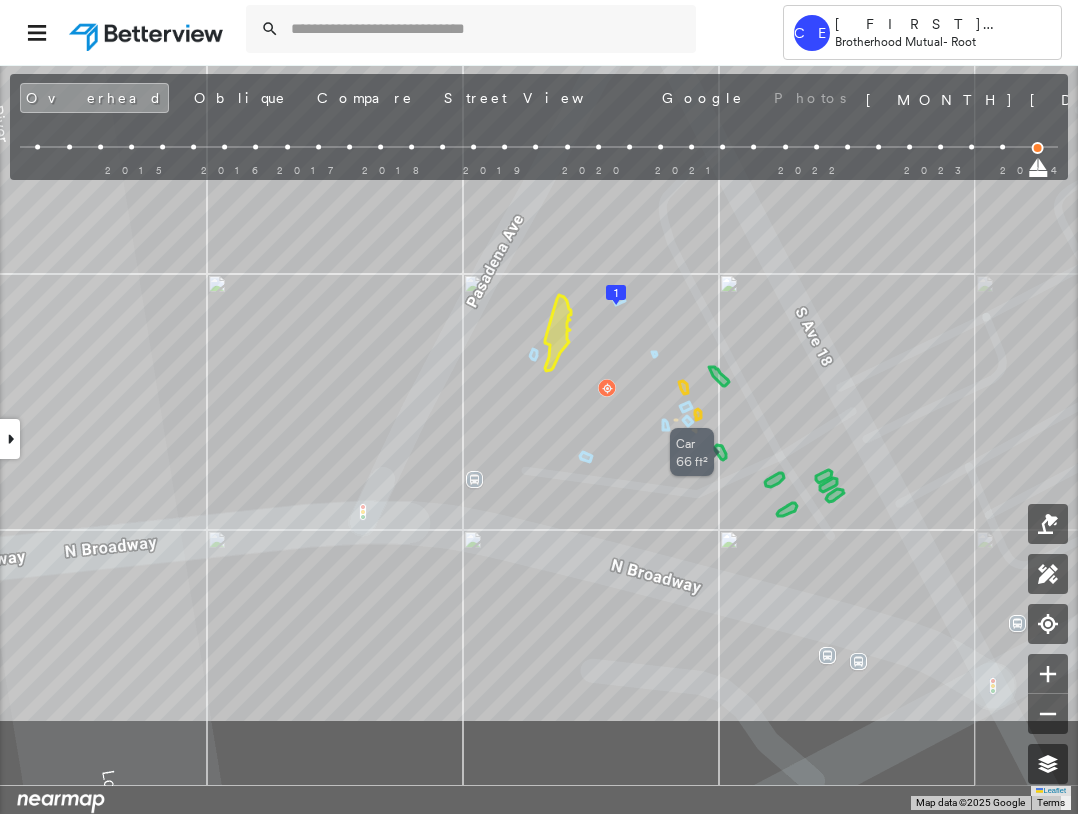 drag, startPoint x: 771, startPoint y: 612, endPoint x: 717, endPoint y: 447, distance: 173.61163 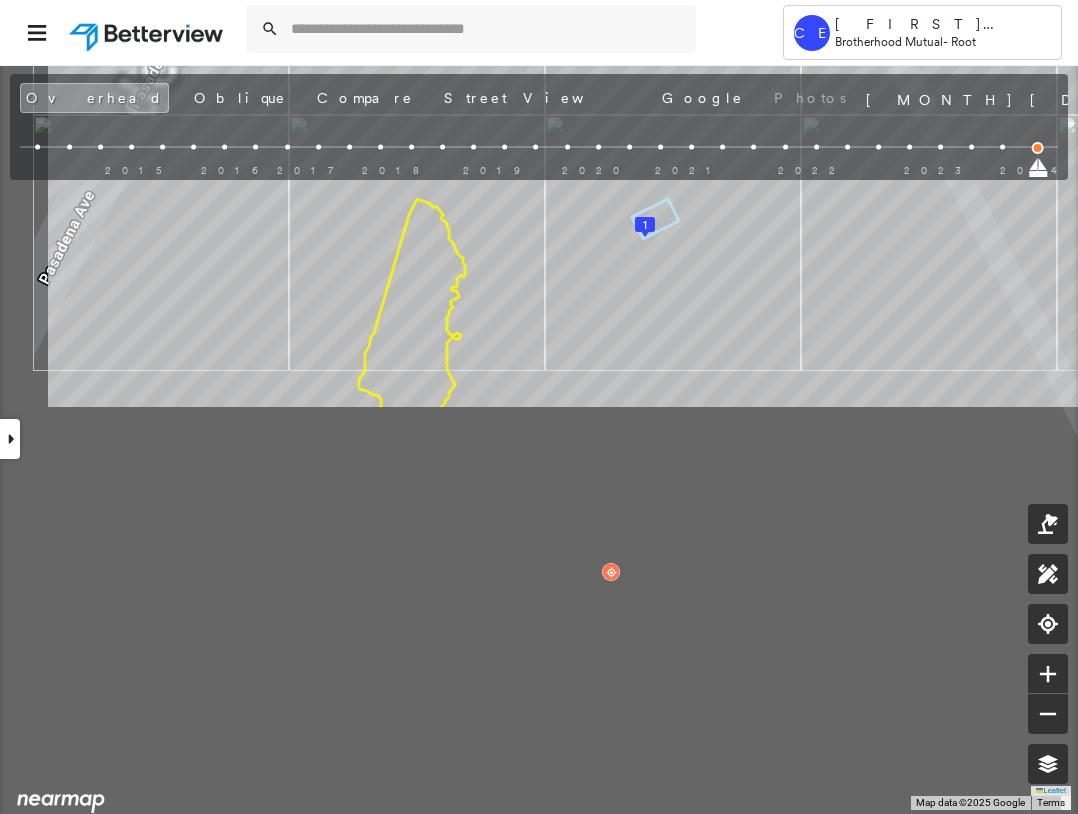 click on "Profile 16019442 | Betterview" at bounding box center [539, 439] 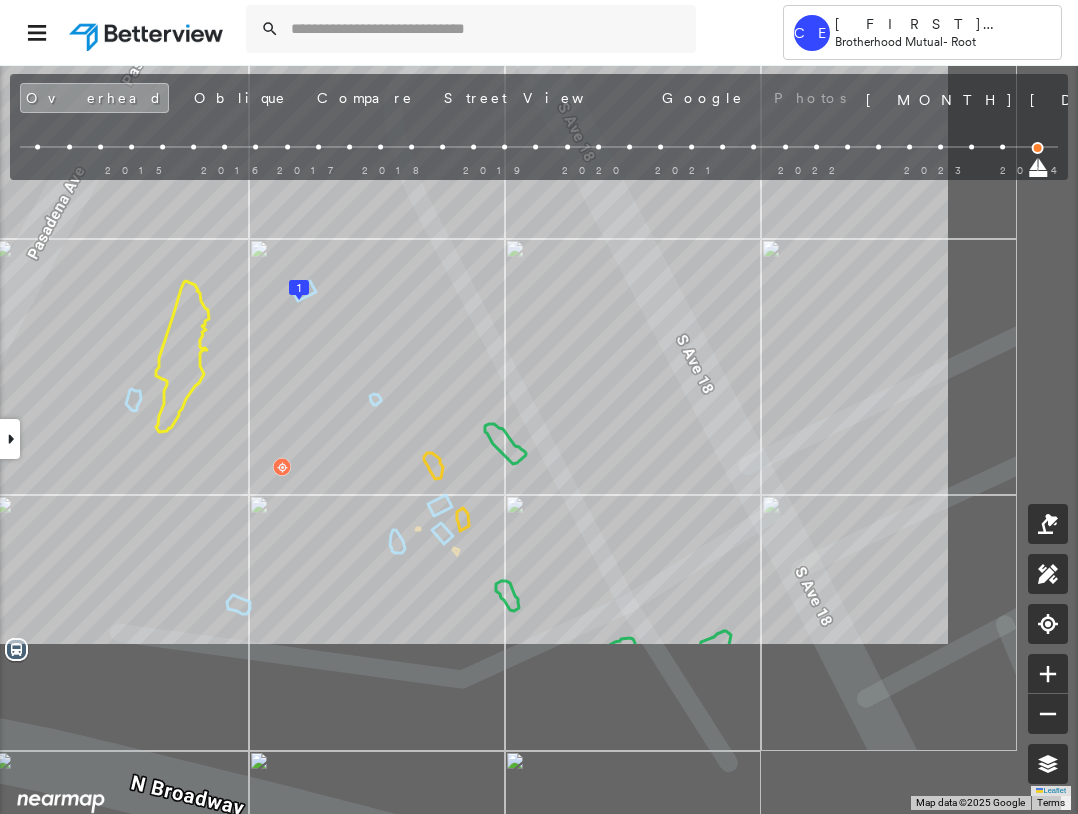 click on "Profile 16019442 | Betterview" at bounding box center (539, 439) 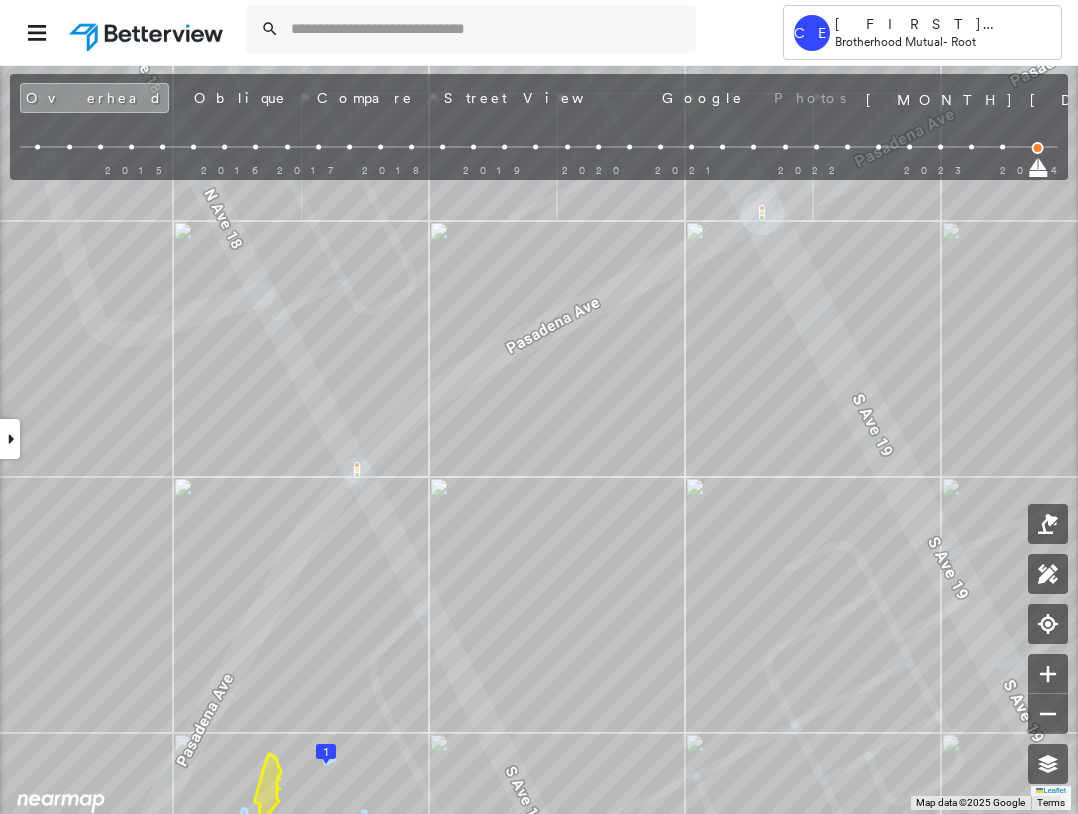 click on "Profile 16019442 | Betterview" at bounding box center (539, 439) 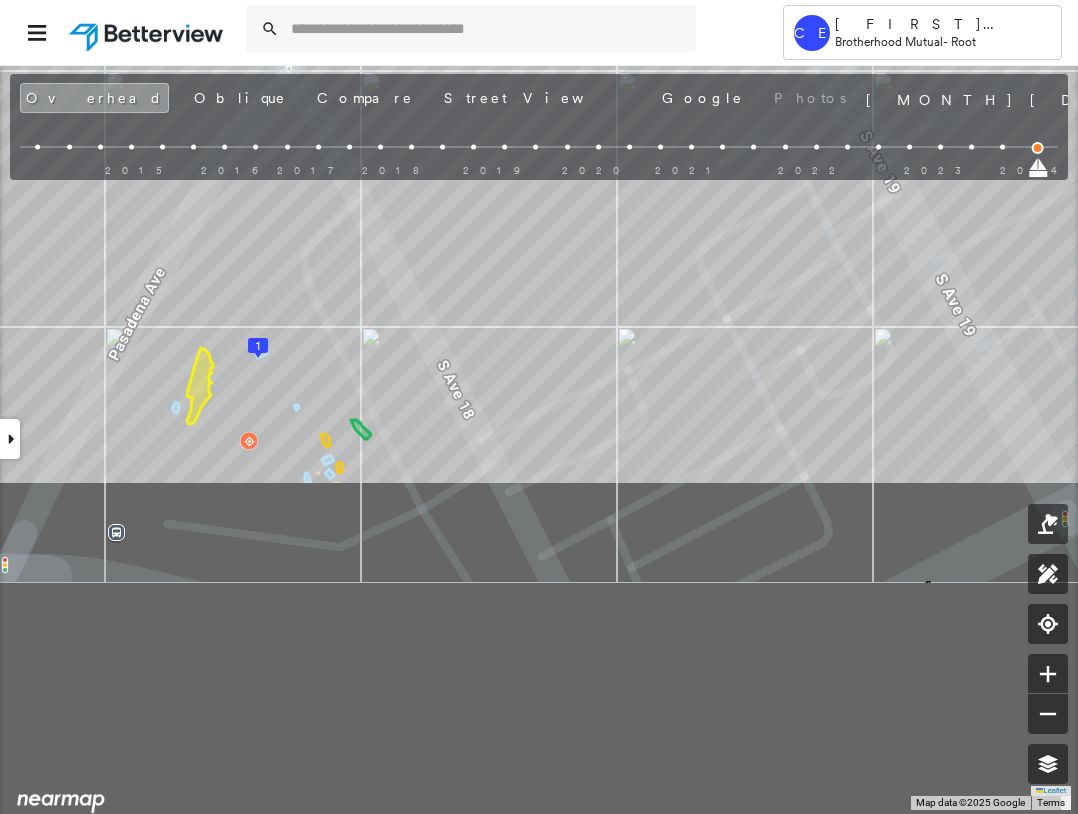 click on "Profile 16019442 | Betterview" at bounding box center [539, 439] 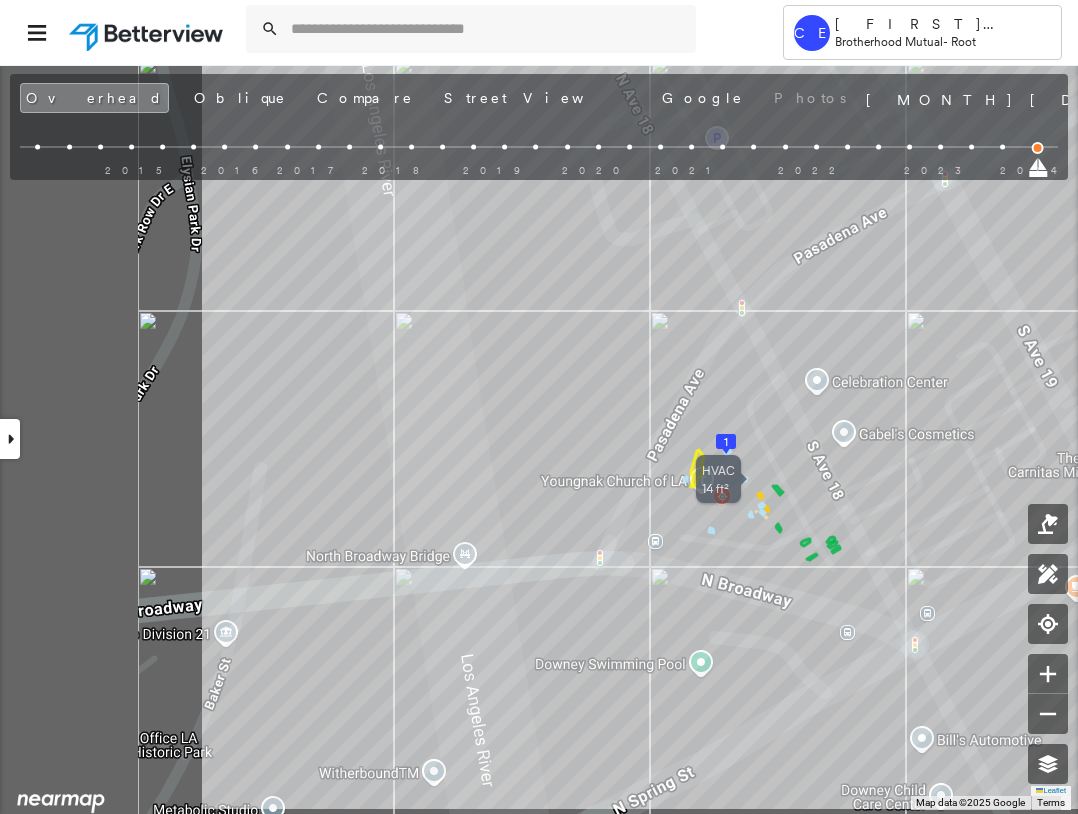 drag, startPoint x: 436, startPoint y: 558, endPoint x: 755, endPoint y: 476, distance: 329.3706 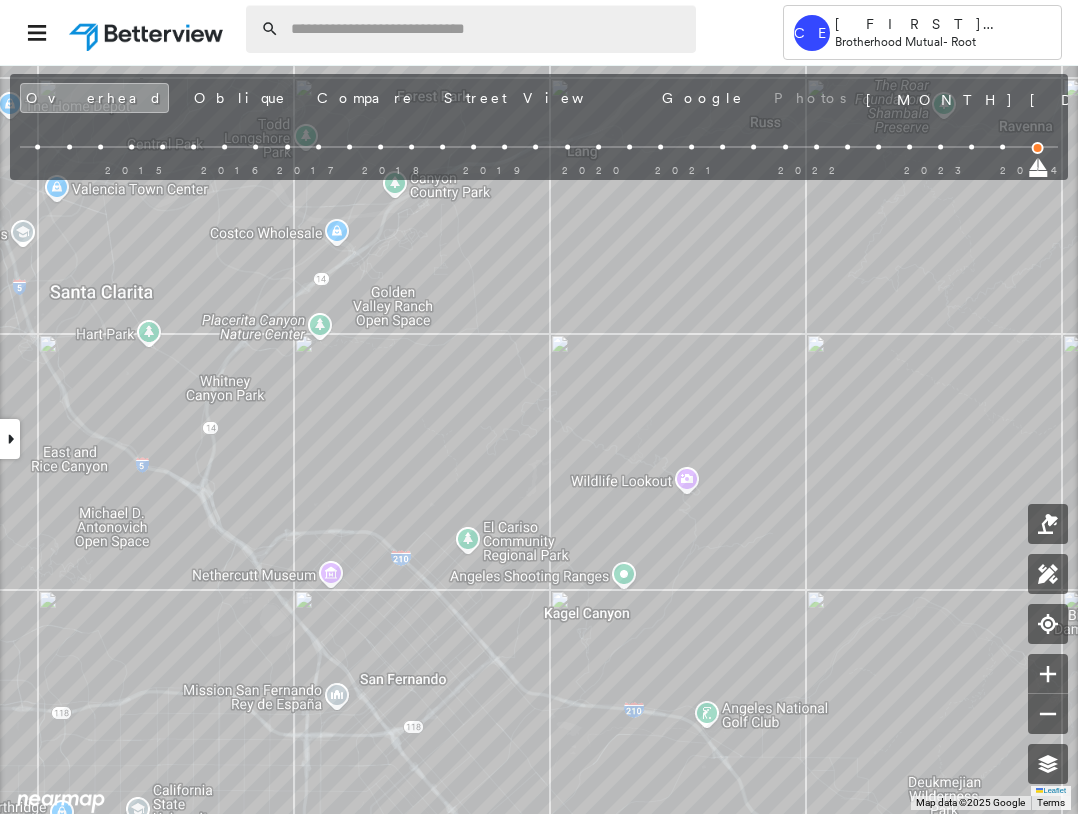 click at bounding box center [487, 29] 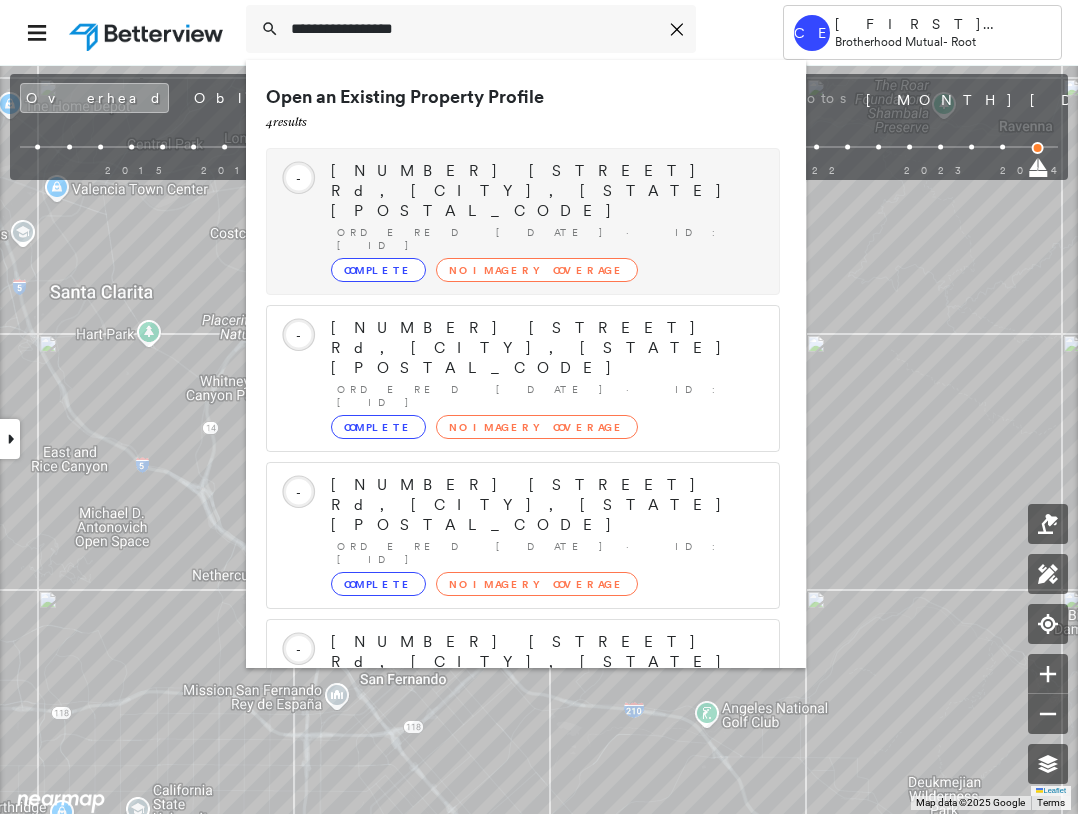 type on "**********" 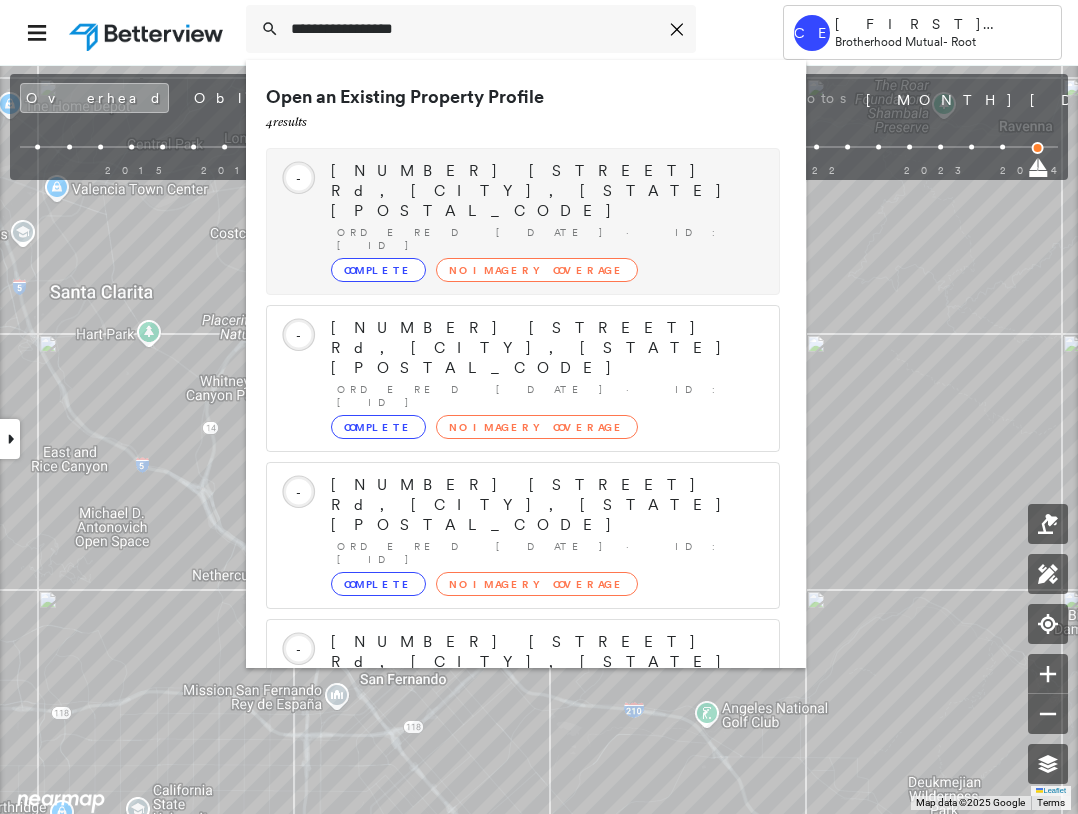 click on "[NUMBER] [STREET] Rd, [CITY], [STATE] [POSTAL_CODE]" at bounding box center [545, 191] 